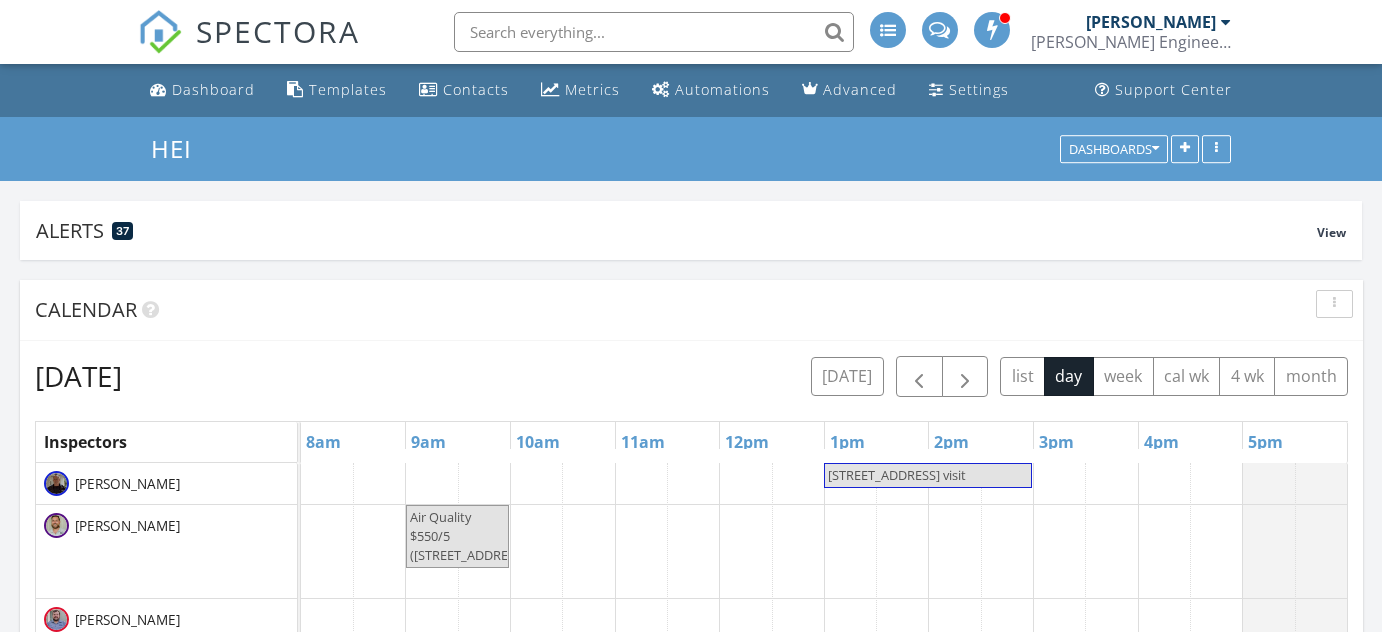 scroll, scrollTop: 1121, scrollLeft: 0, axis: vertical 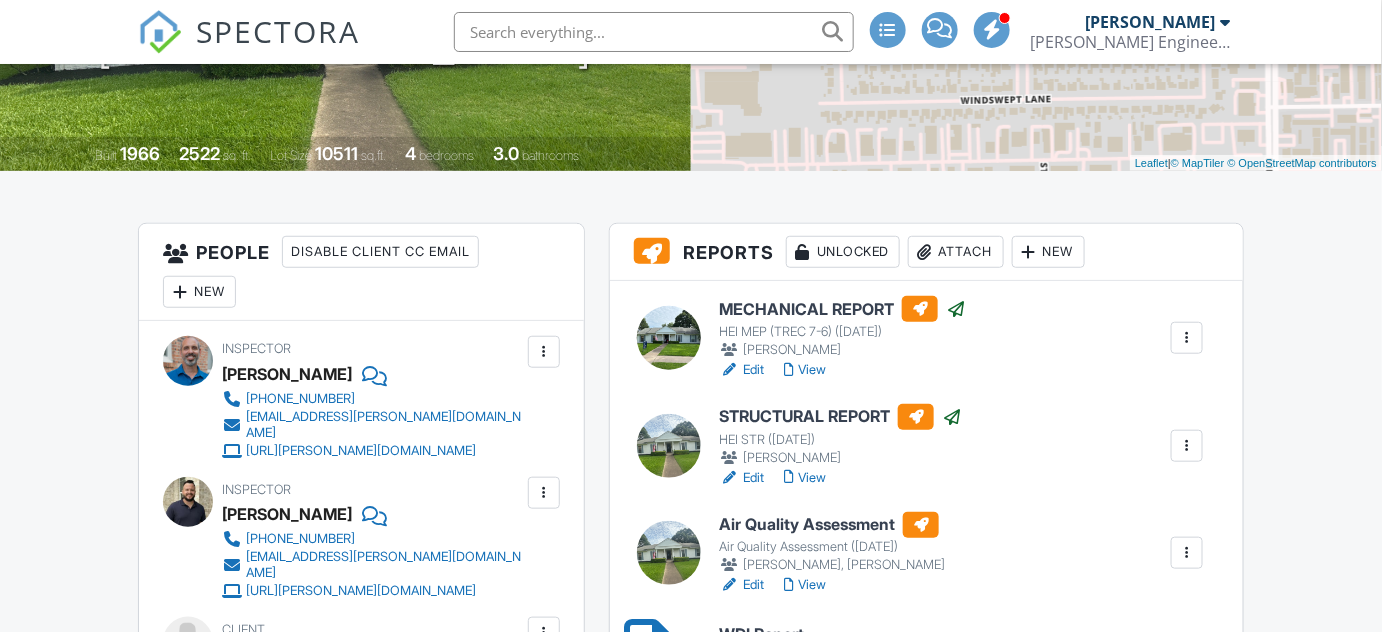click on "View" at bounding box center [805, 478] 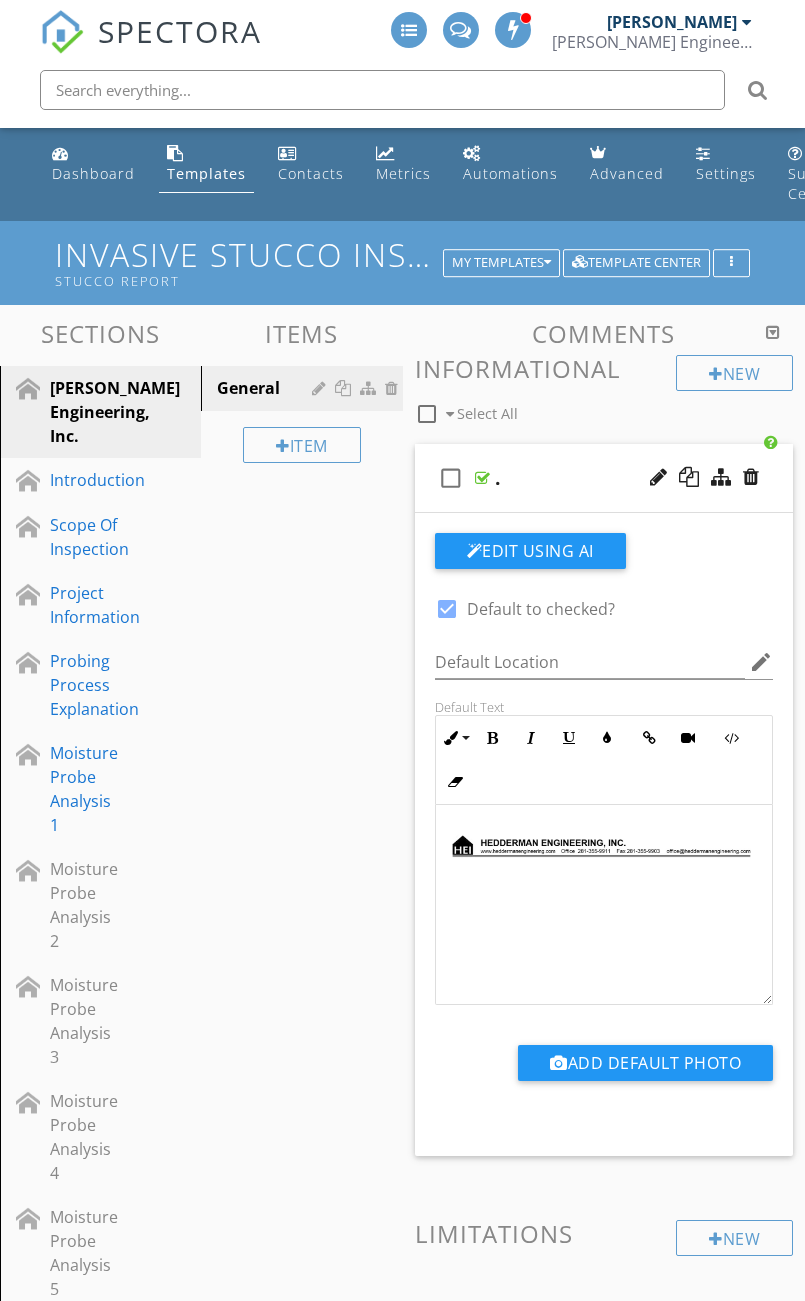 scroll, scrollTop: 481, scrollLeft: 0, axis: vertical 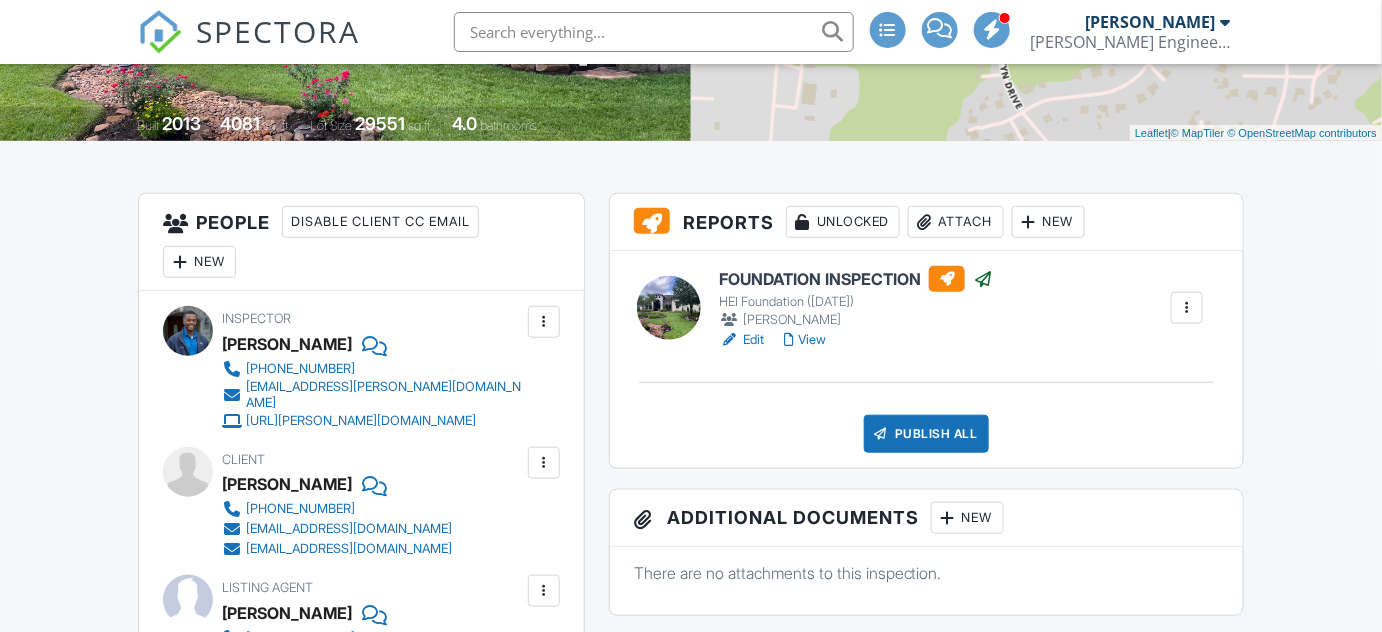 click on "Publish All" at bounding box center (926, 434) 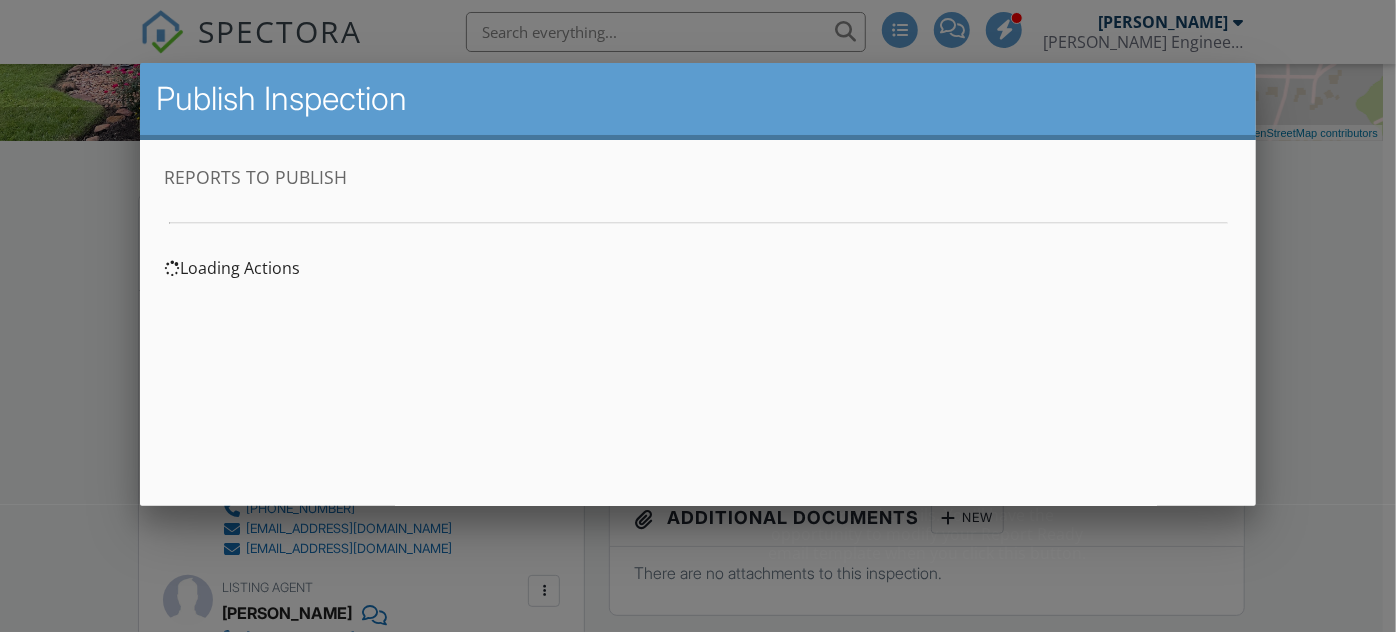 scroll, scrollTop: 0, scrollLeft: 0, axis: both 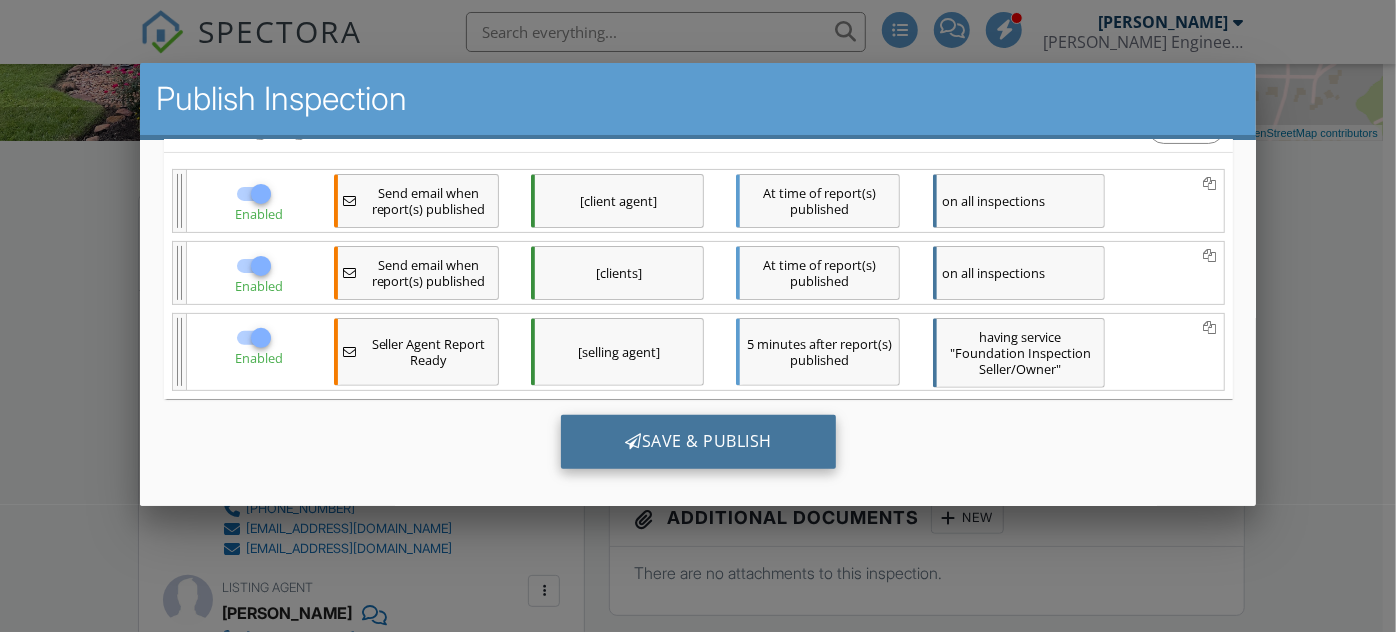 click on "Save & Publish" at bounding box center [697, 442] 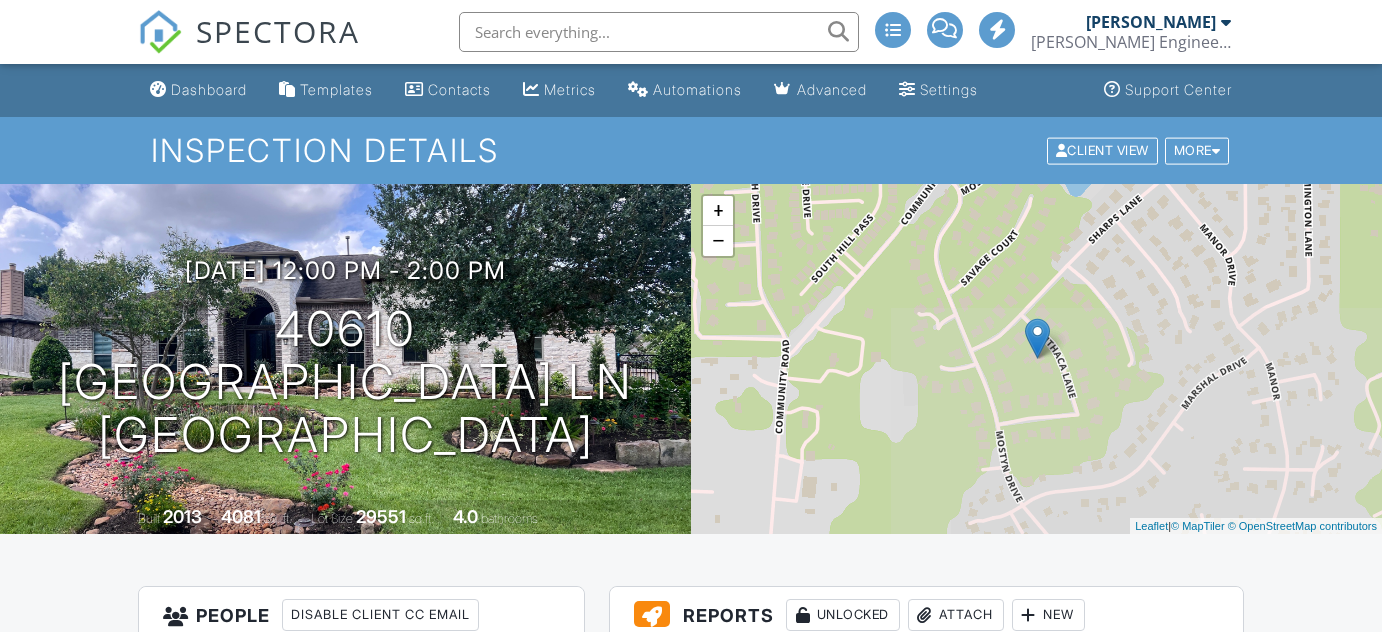 scroll, scrollTop: 0, scrollLeft: 0, axis: both 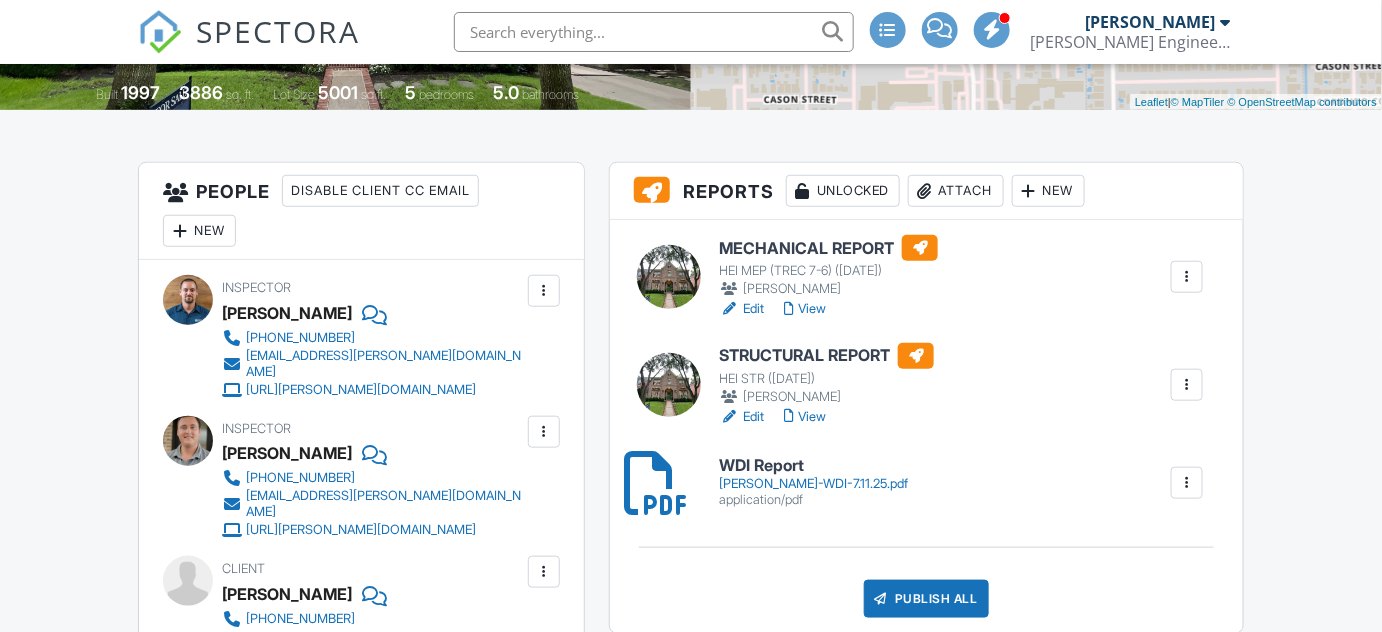 click on "Edit" at bounding box center (741, 417) 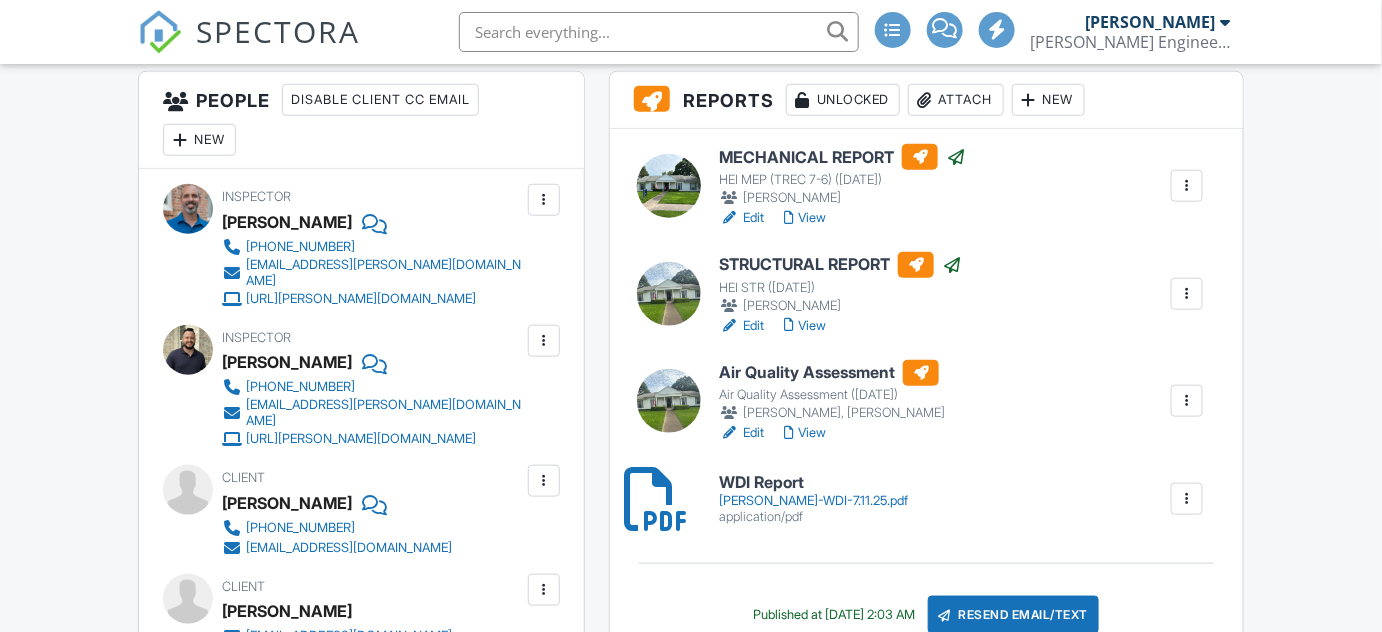 scroll, scrollTop: 515, scrollLeft: 0, axis: vertical 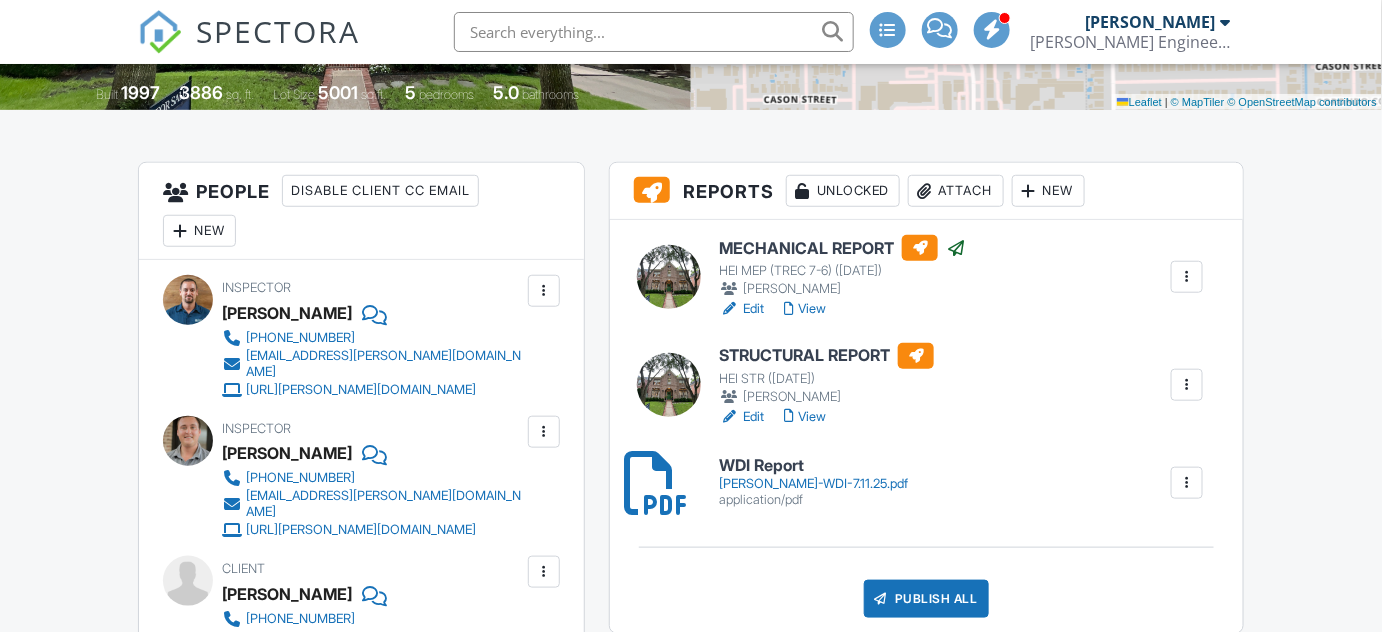 click at bounding box center (1187, 385) 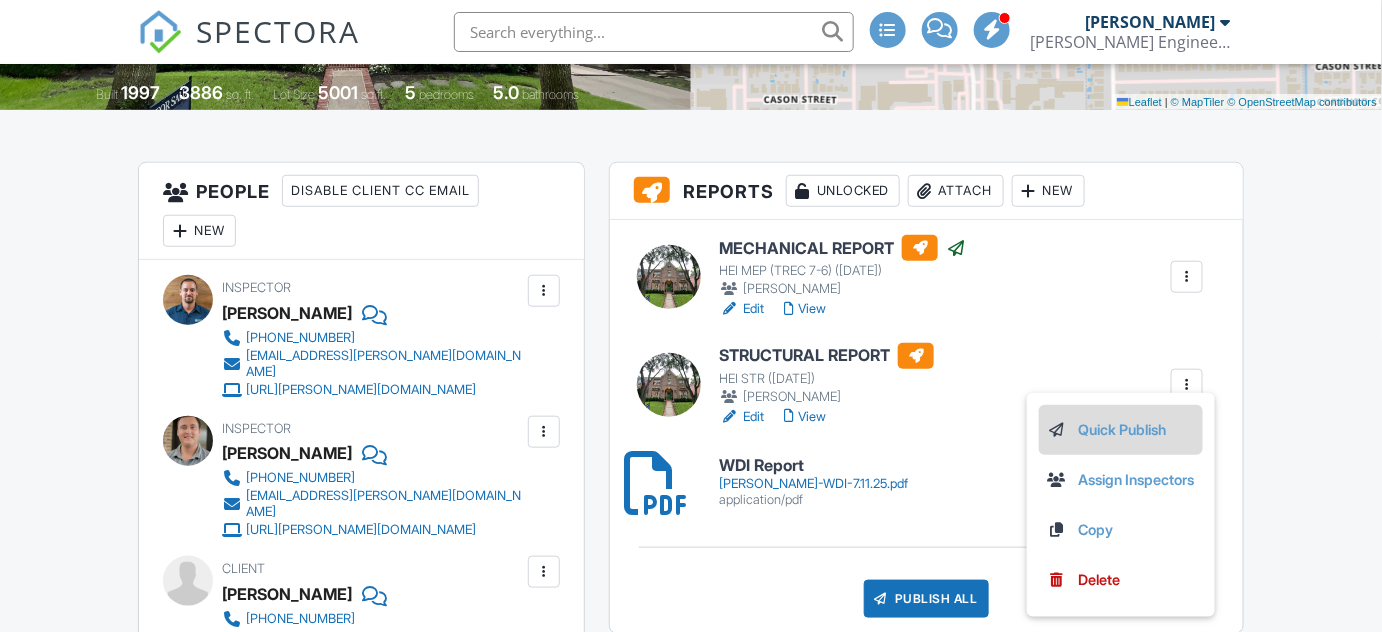 click on "Quick Publish" at bounding box center [1121, 430] 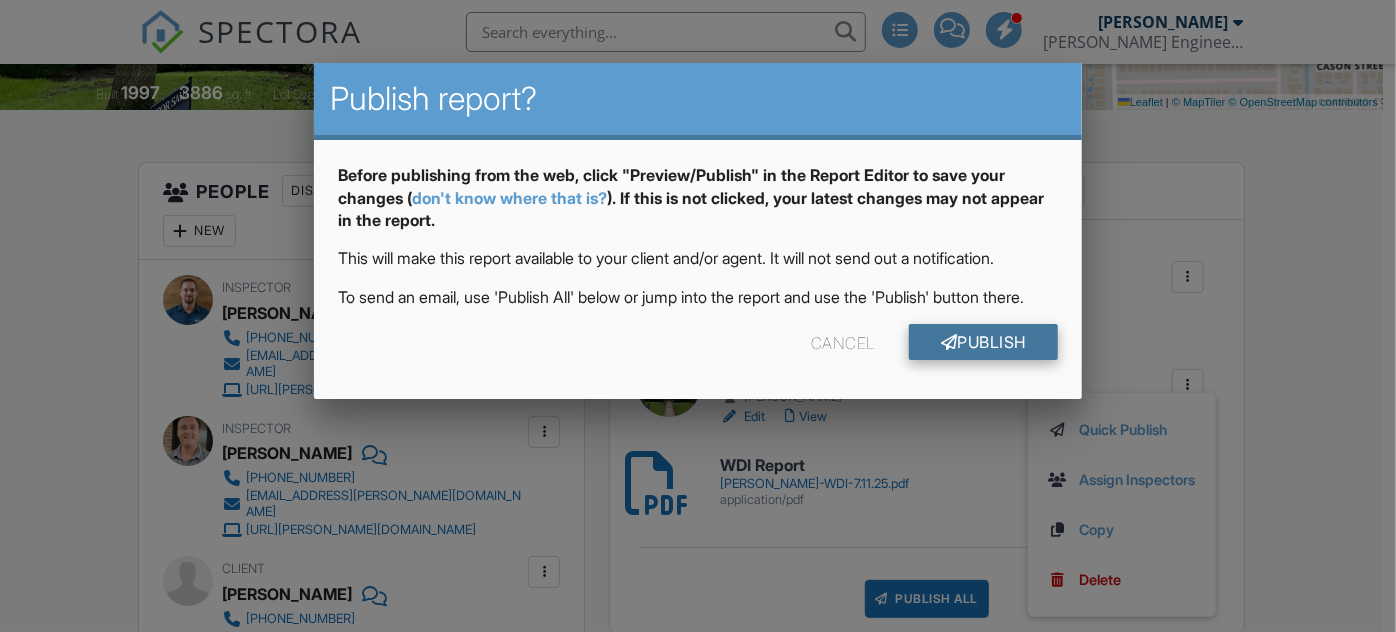 click on "Publish" at bounding box center (983, 342) 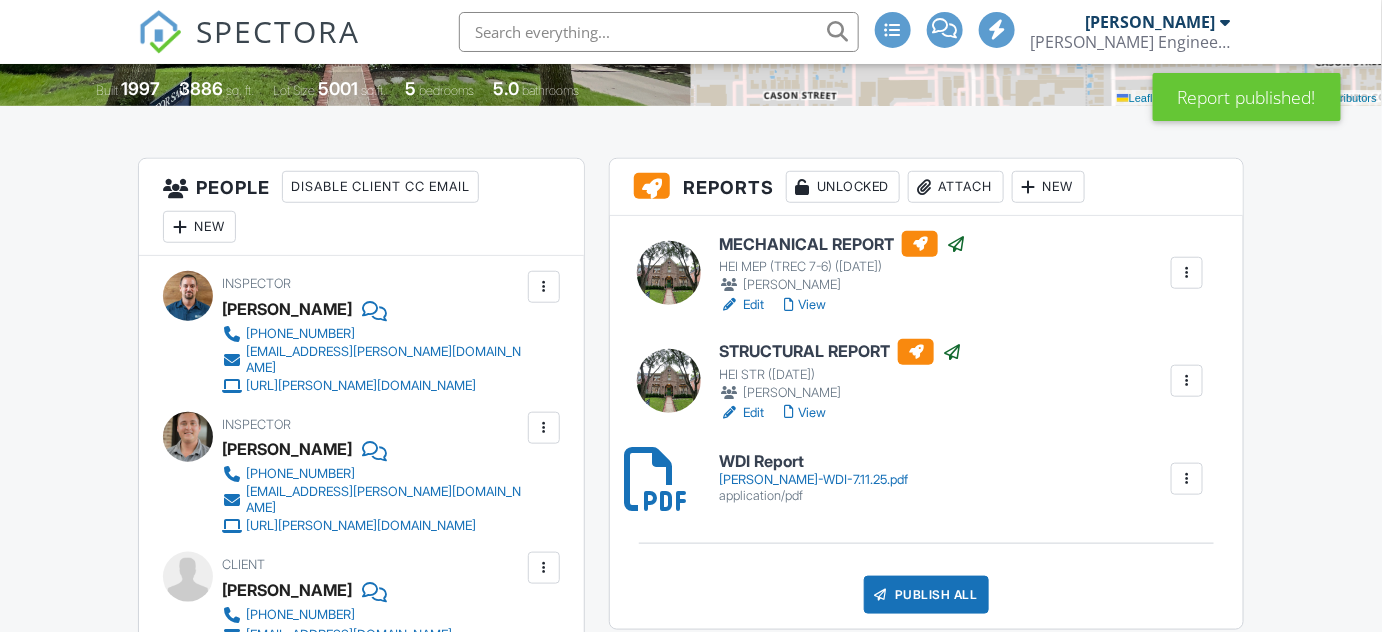 scroll, scrollTop: 457, scrollLeft: 0, axis: vertical 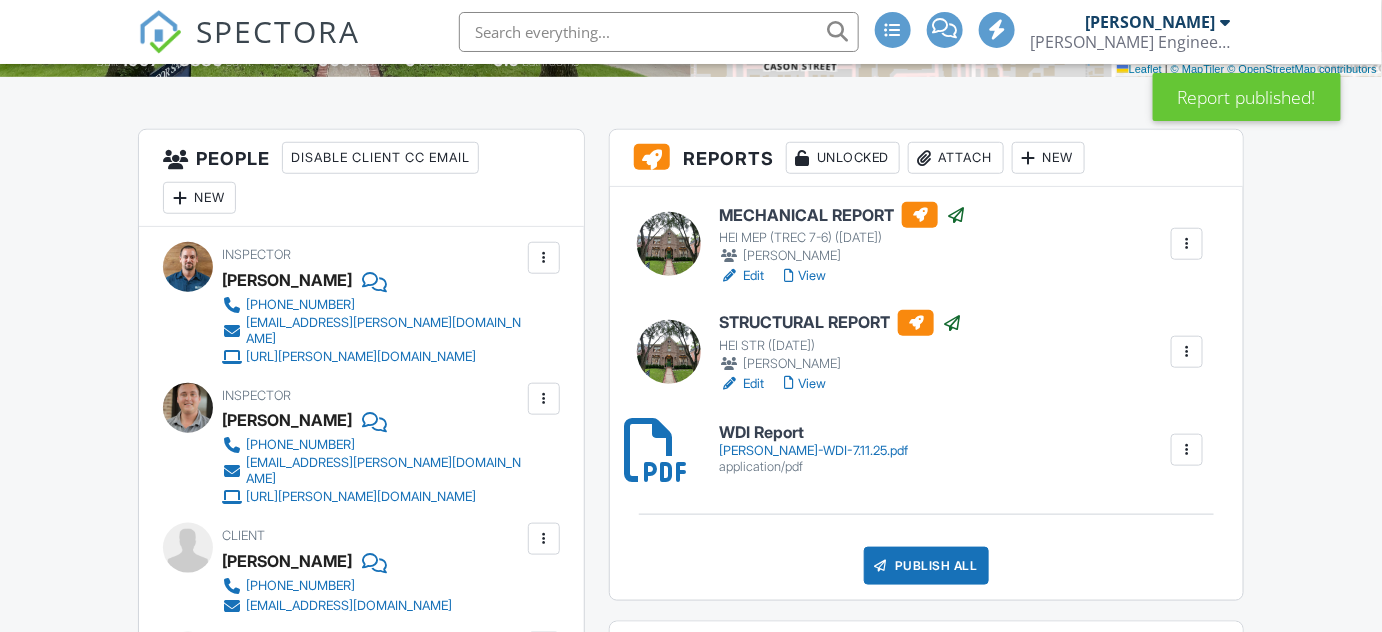 click on "Publish All" at bounding box center (926, 566) 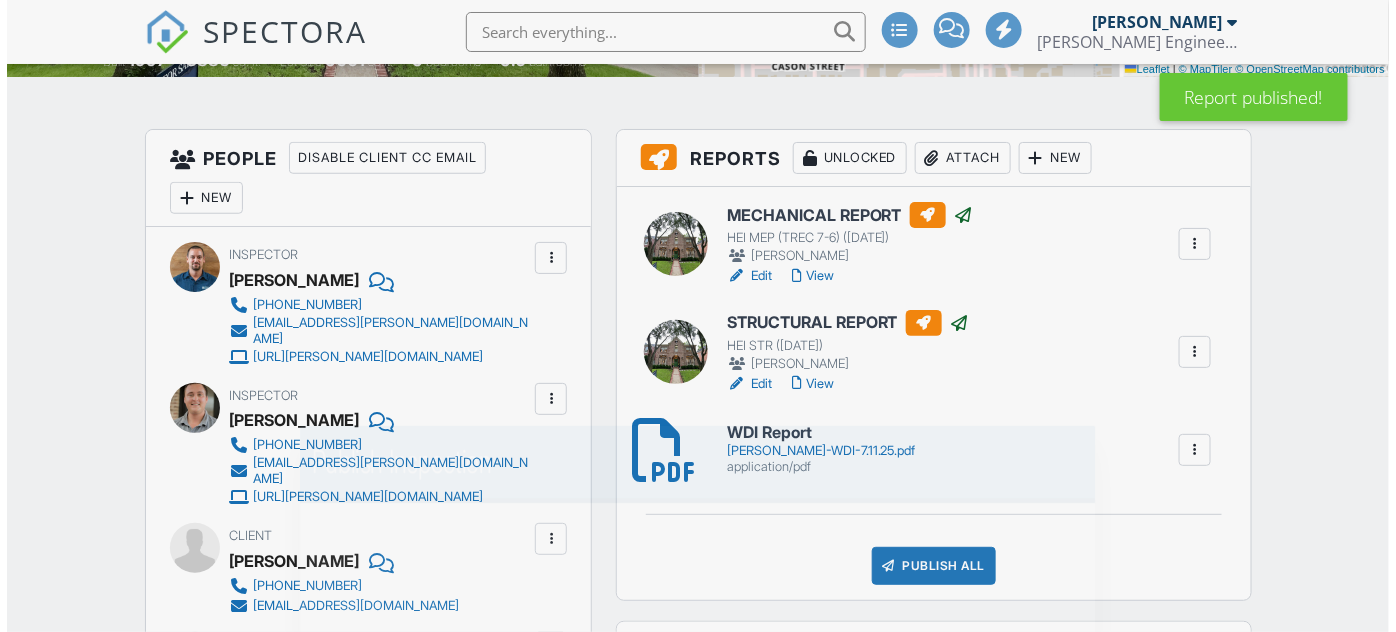 scroll, scrollTop: 484, scrollLeft: 0, axis: vertical 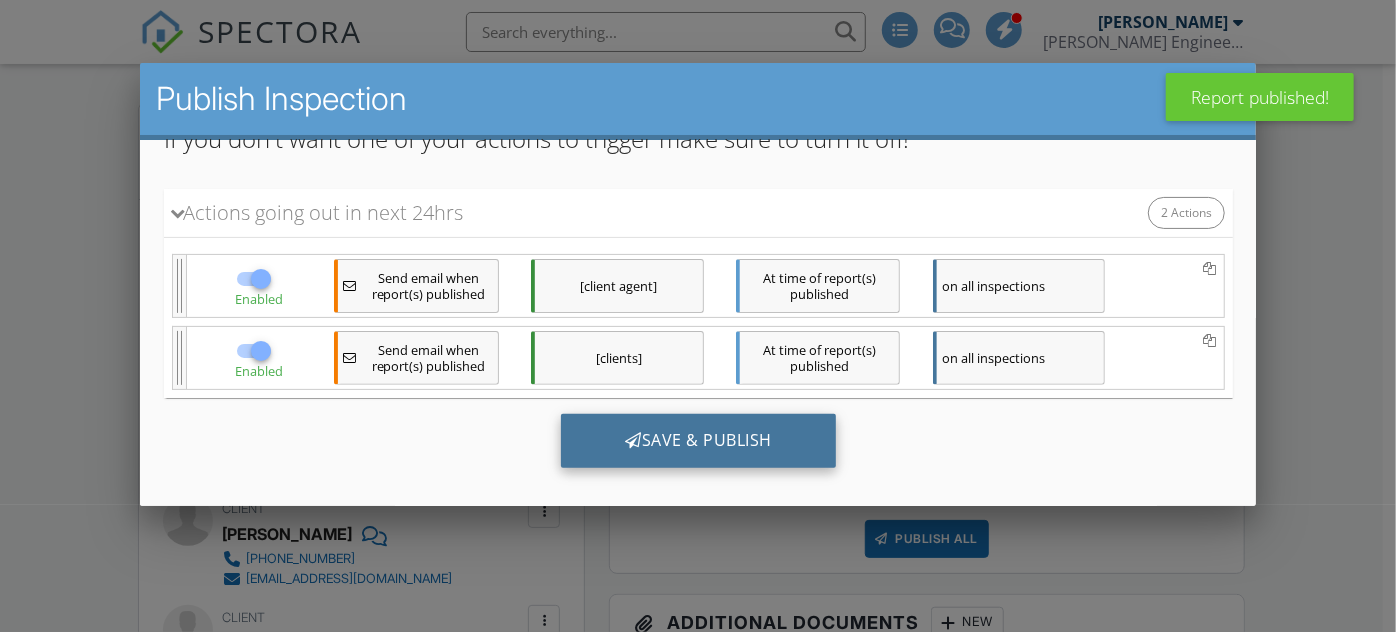 click on "Save & Publish" at bounding box center (697, 441) 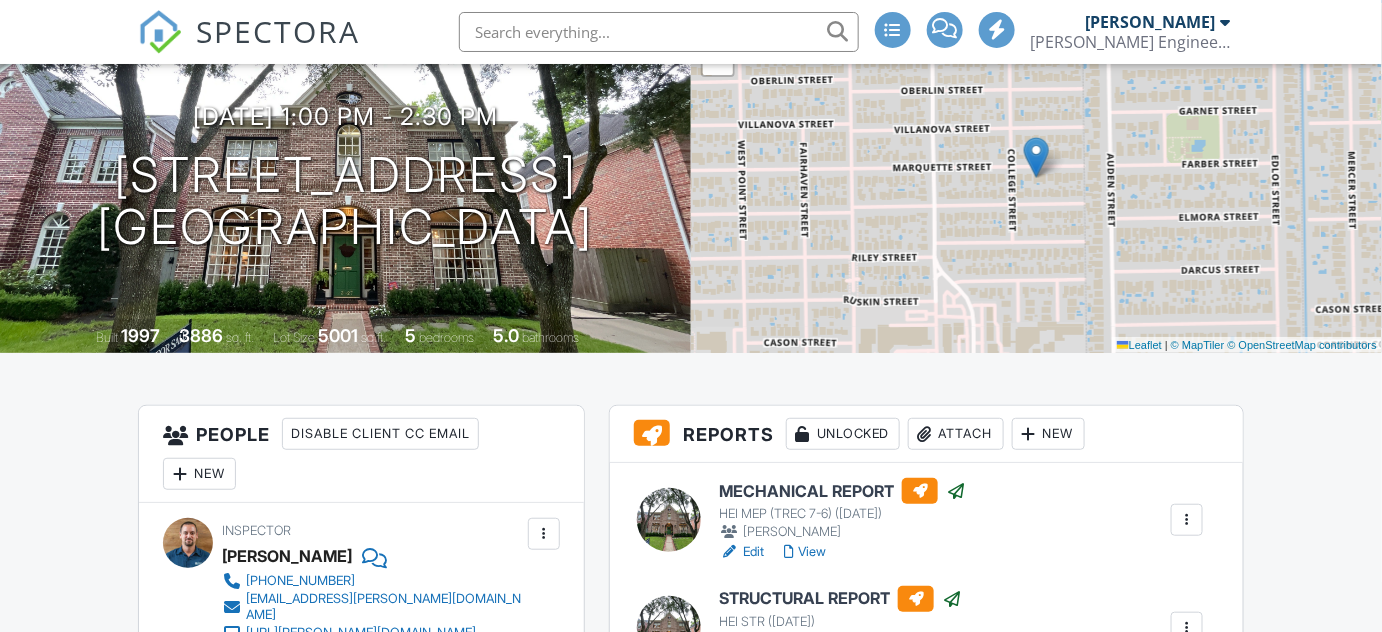 click on "View" at bounding box center [805, 552] 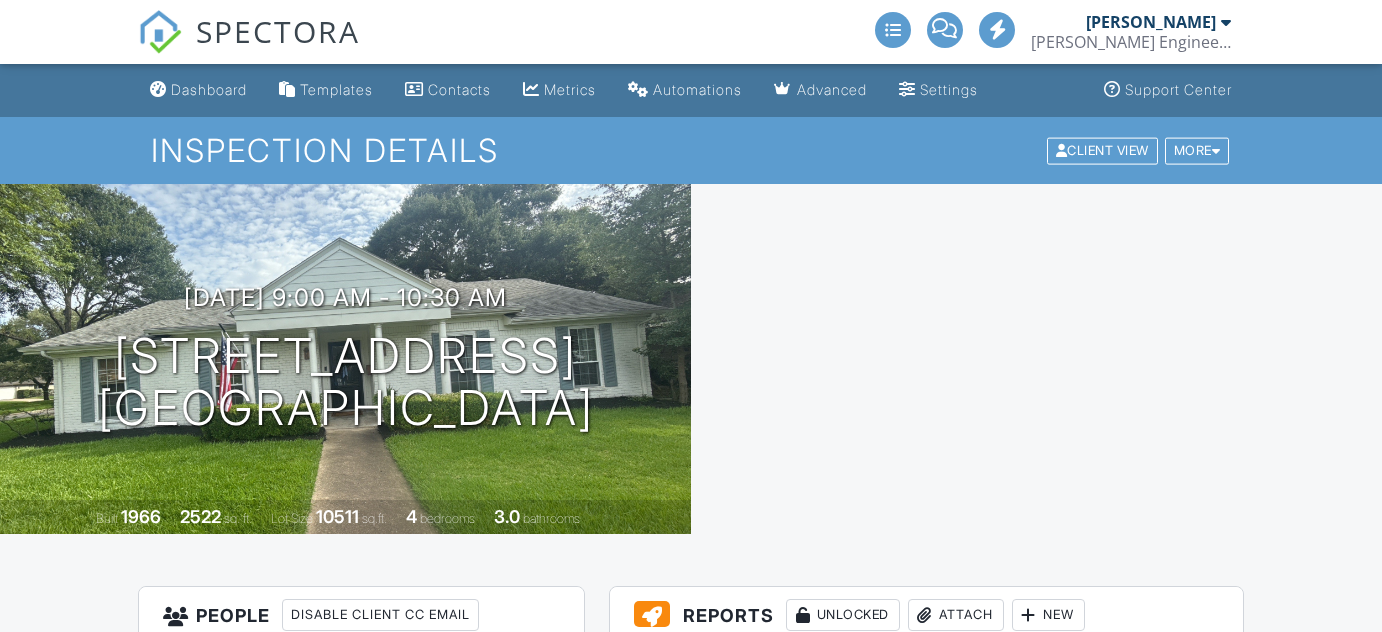 scroll, scrollTop: 0, scrollLeft: 0, axis: both 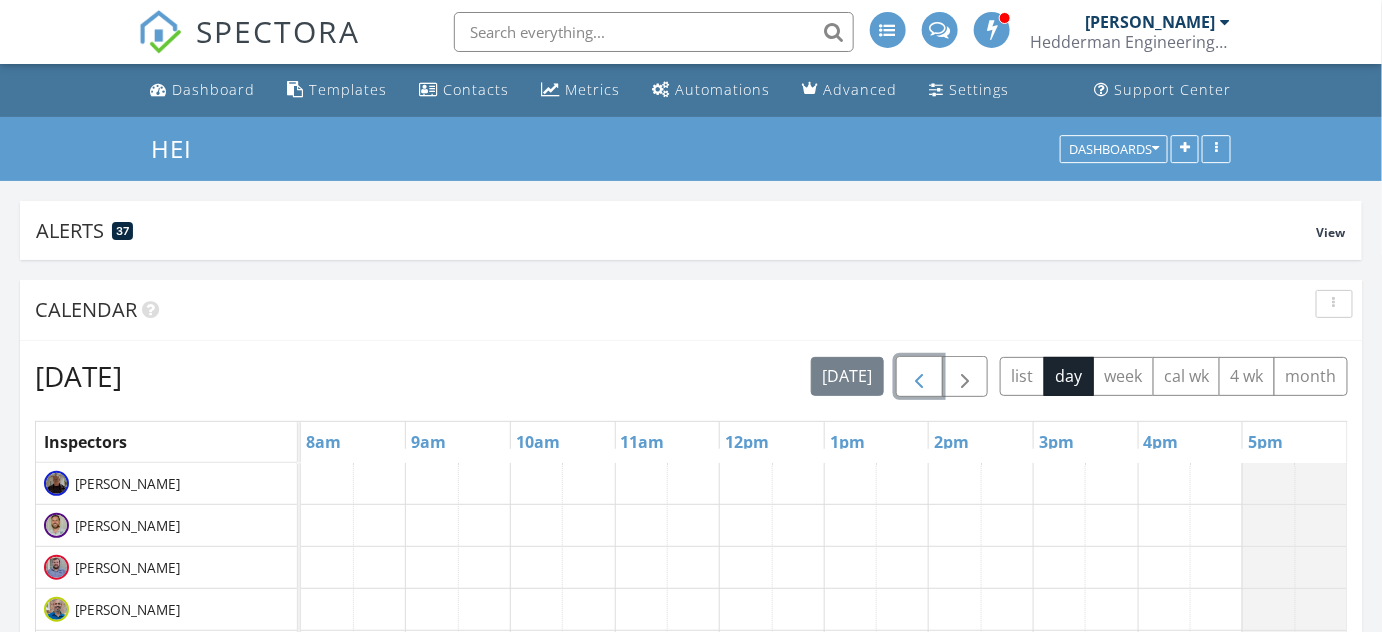 click at bounding box center (919, 377) 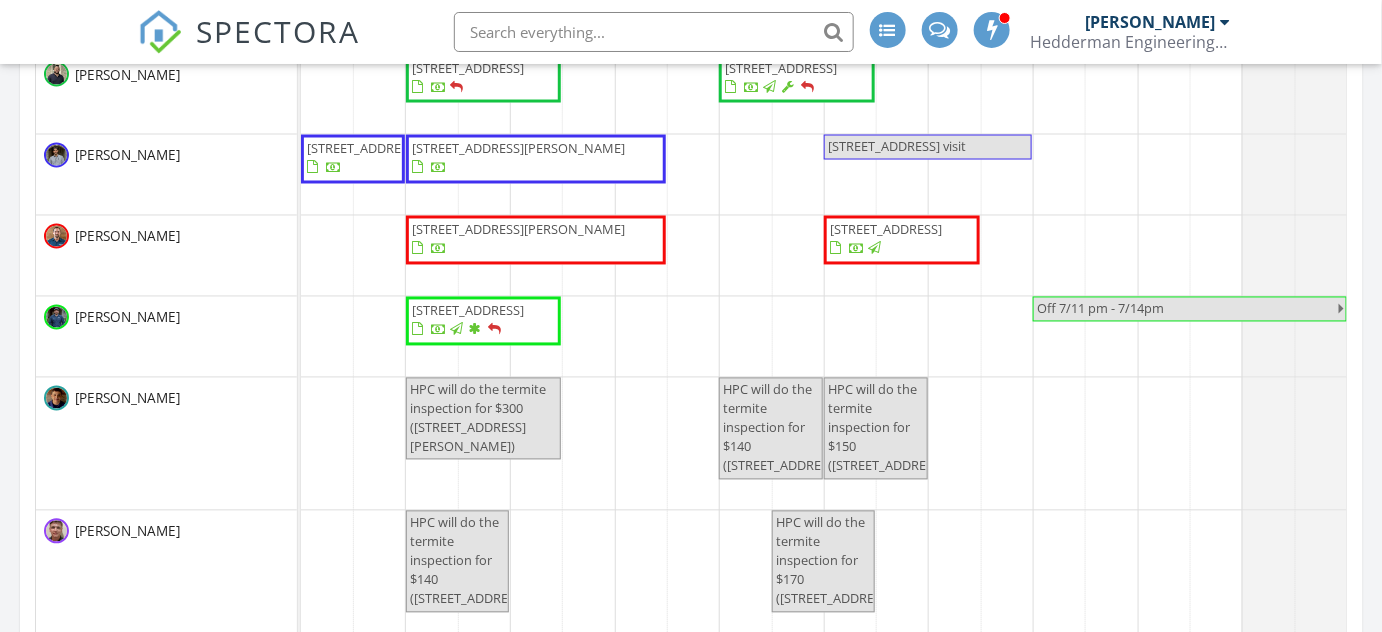 scroll, scrollTop: 1121, scrollLeft: 0, axis: vertical 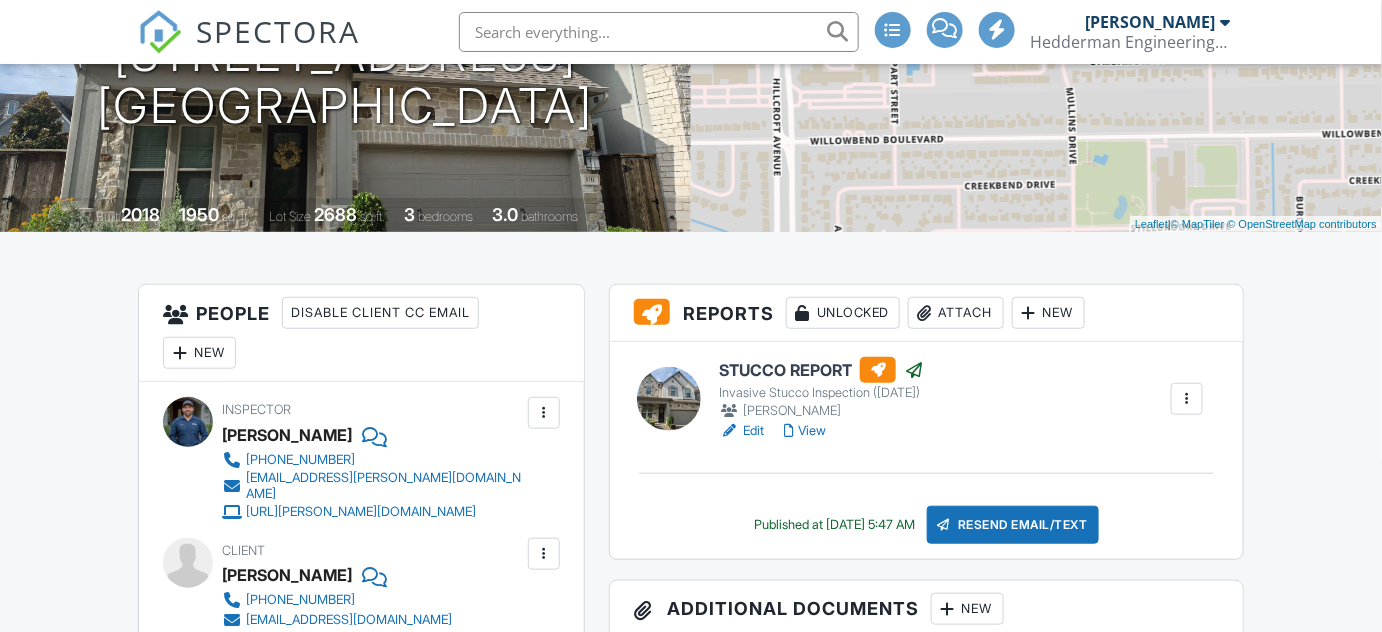 click on "View" at bounding box center [805, 431] 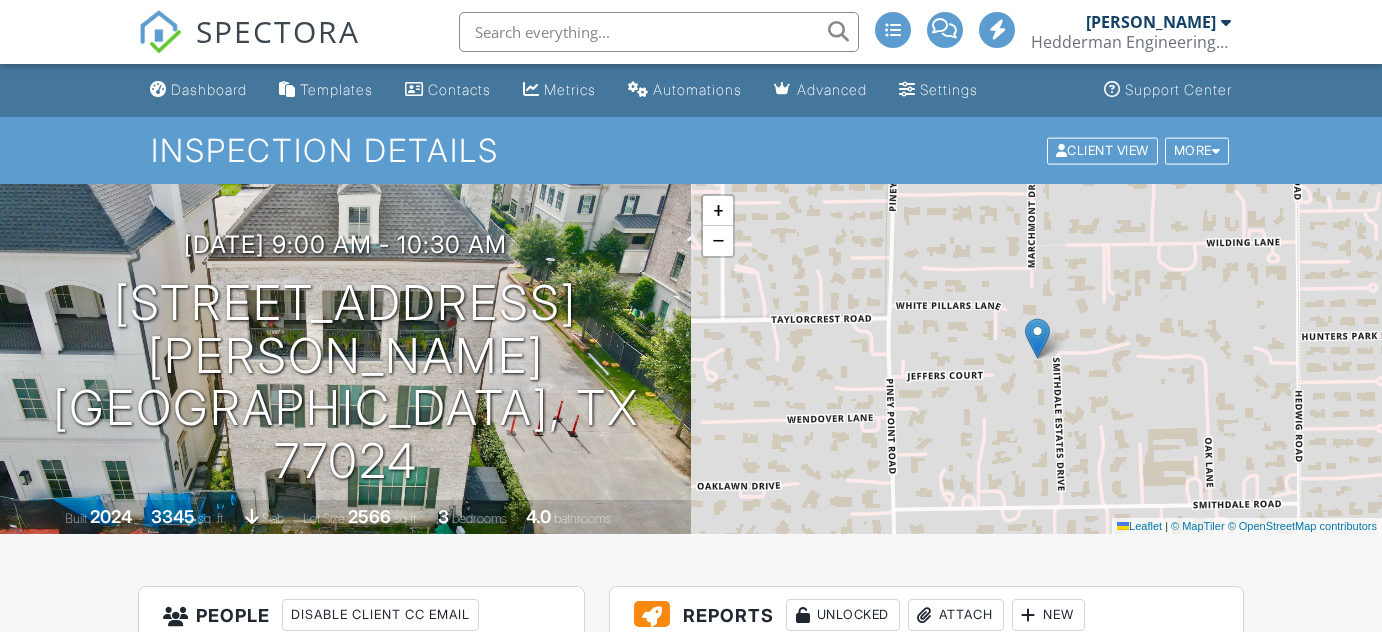 scroll, scrollTop: 393, scrollLeft: 0, axis: vertical 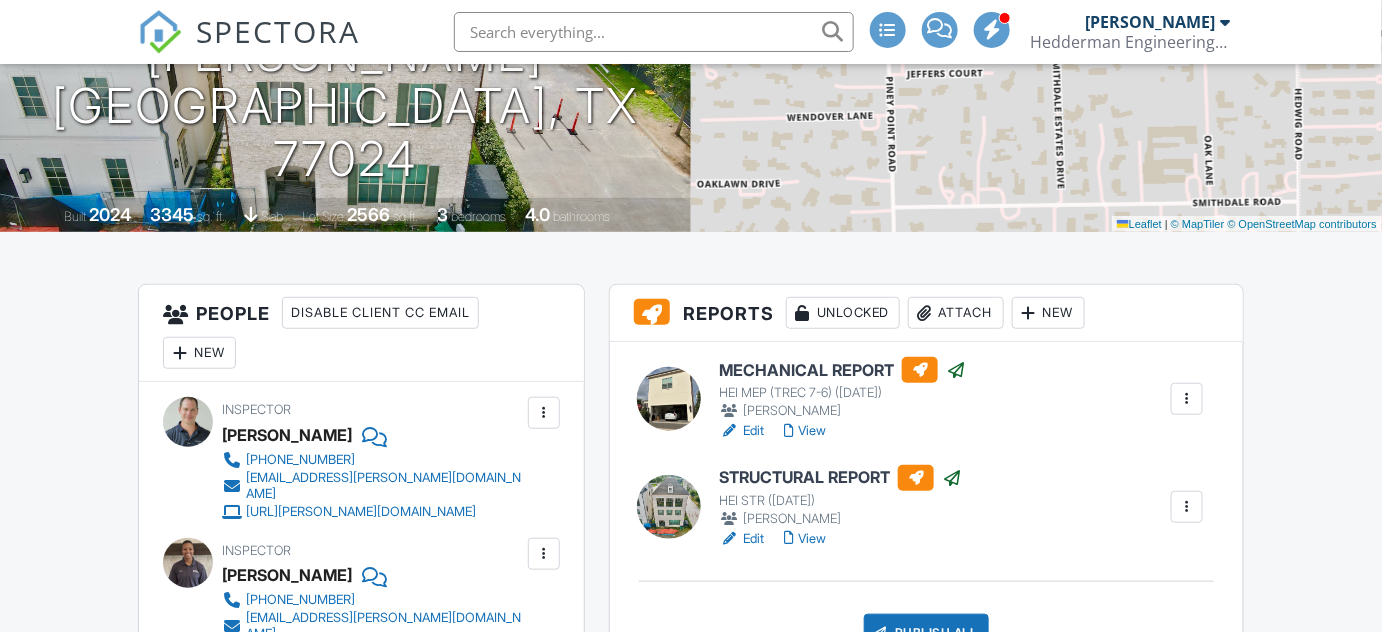 click on "View" at bounding box center (805, 431) 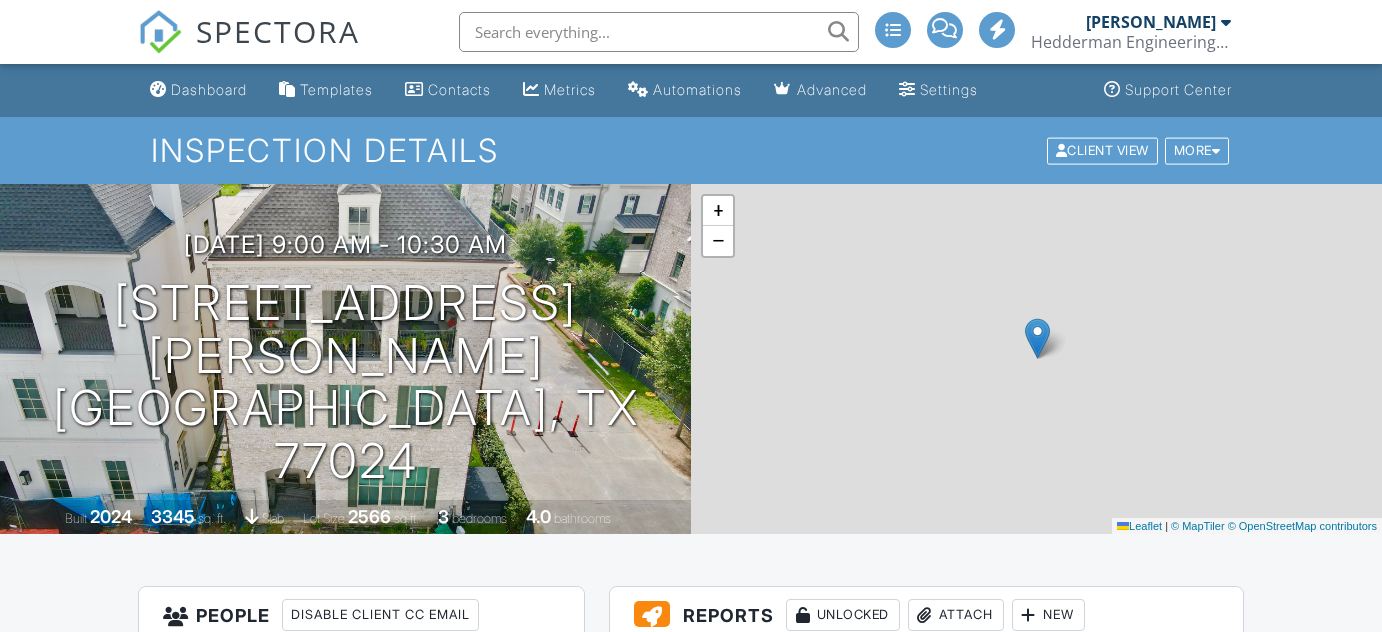 scroll, scrollTop: 0, scrollLeft: 0, axis: both 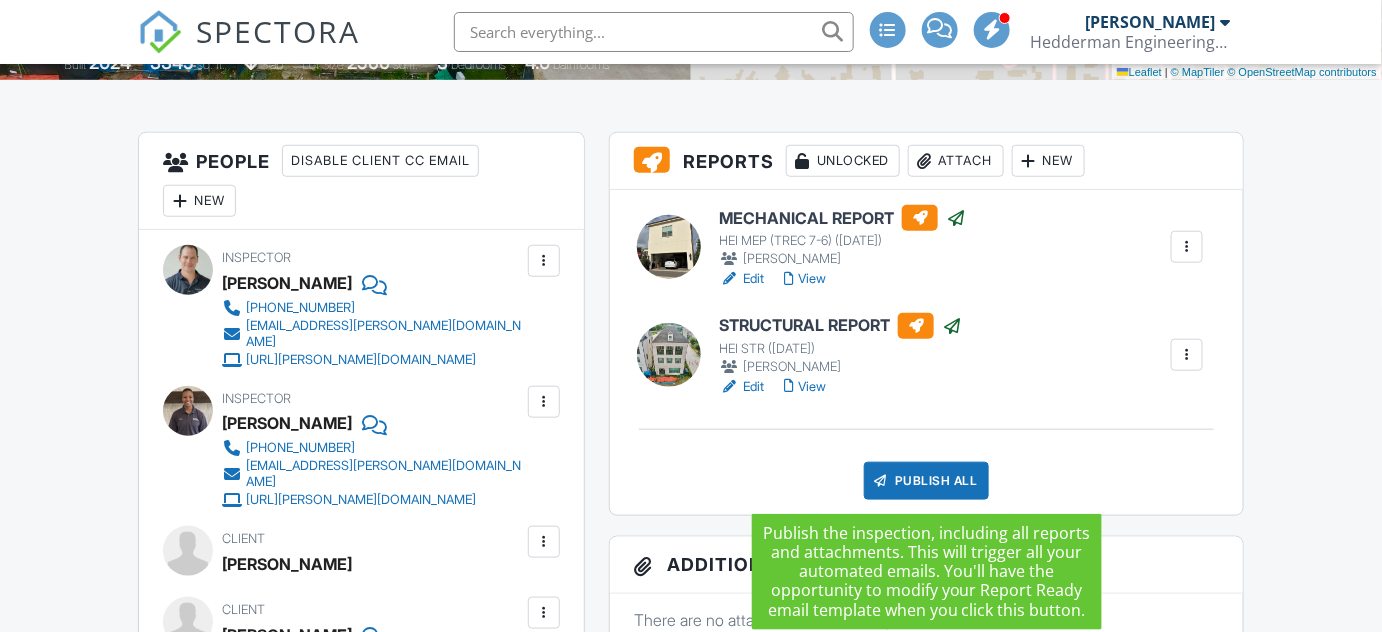 click on "Publish All" at bounding box center (926, 481) 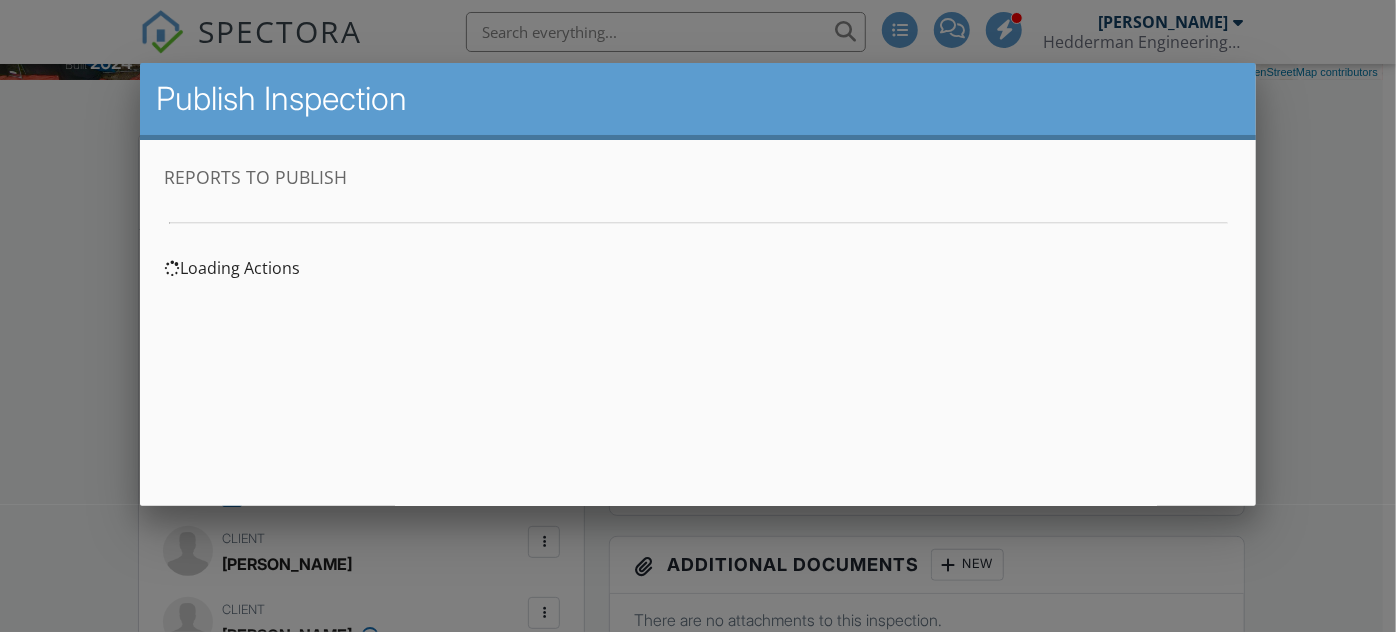 scroll, scrollTop: 0, scrollLeft: 0, axis: both 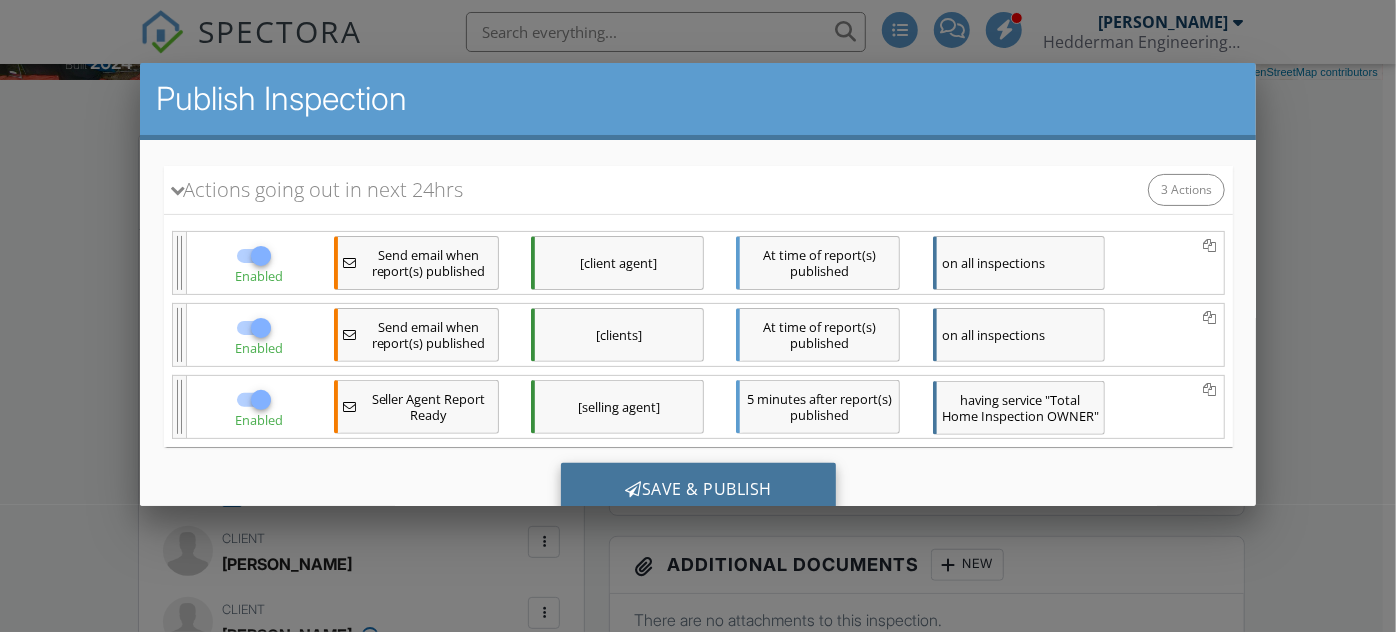 click on "Save & Publish" at bounding box center [697, 490] 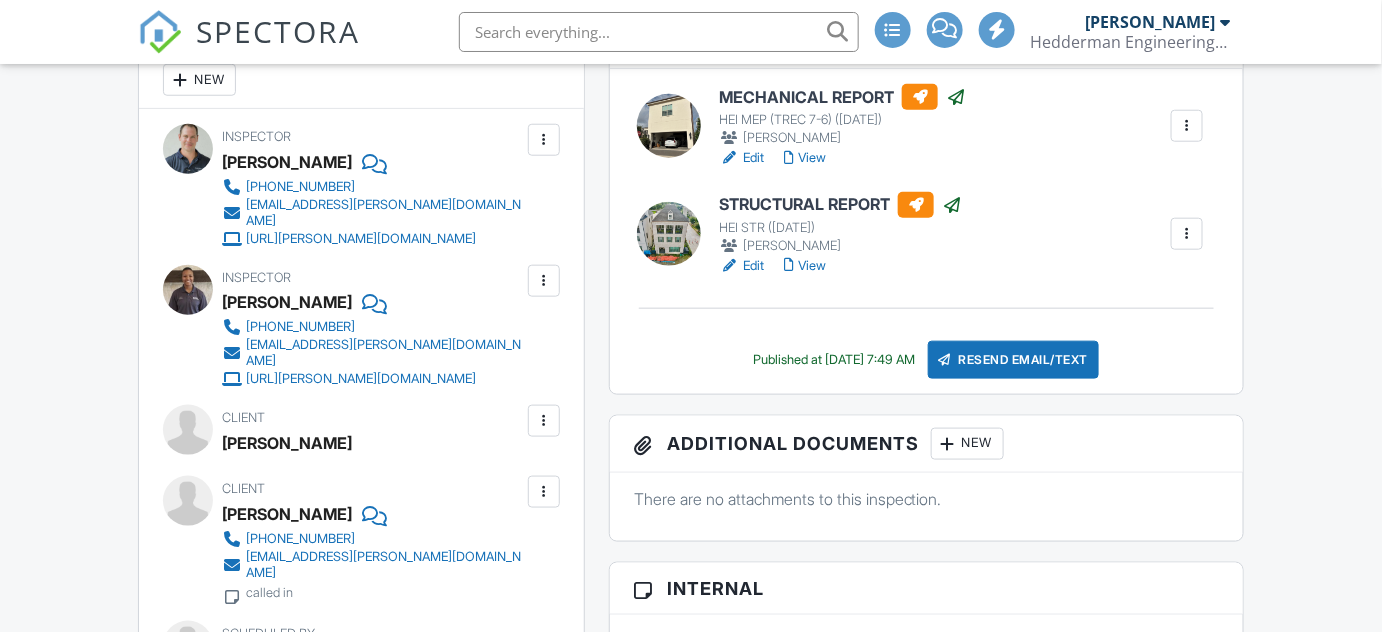 scroll, scrollTop: 575, scrollLeft: 0, axis: vertical 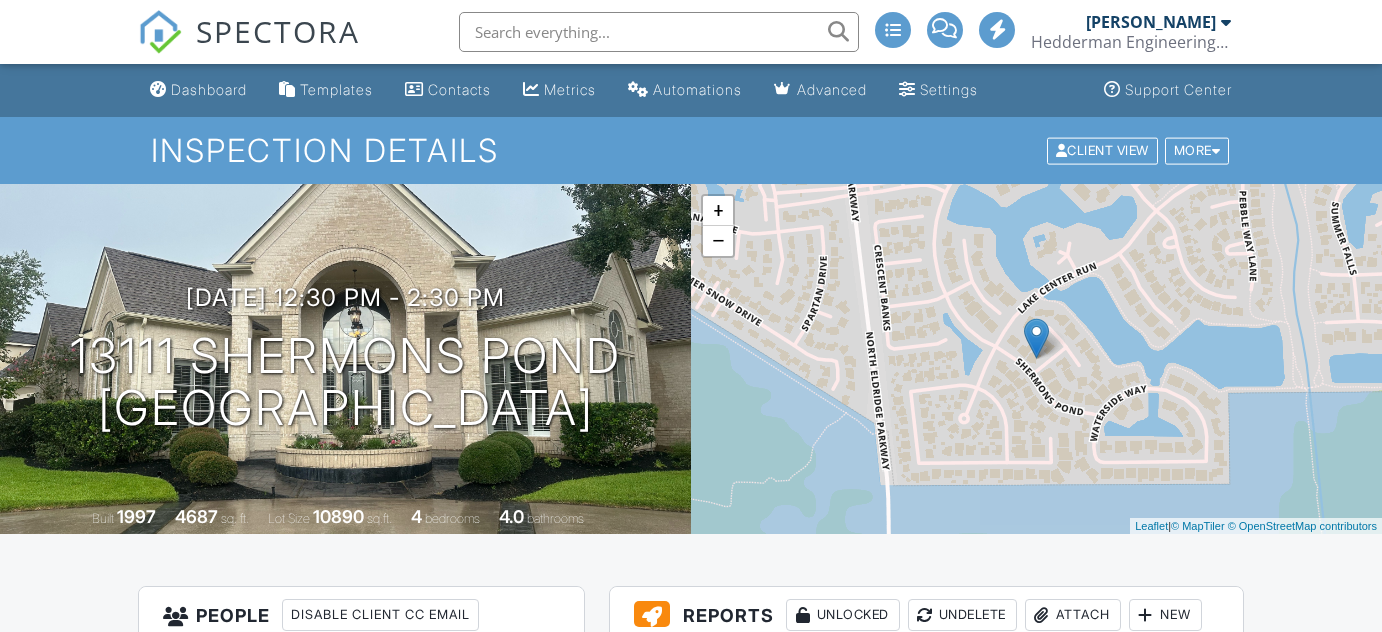 click on "View" at bounding box center (805, 733) 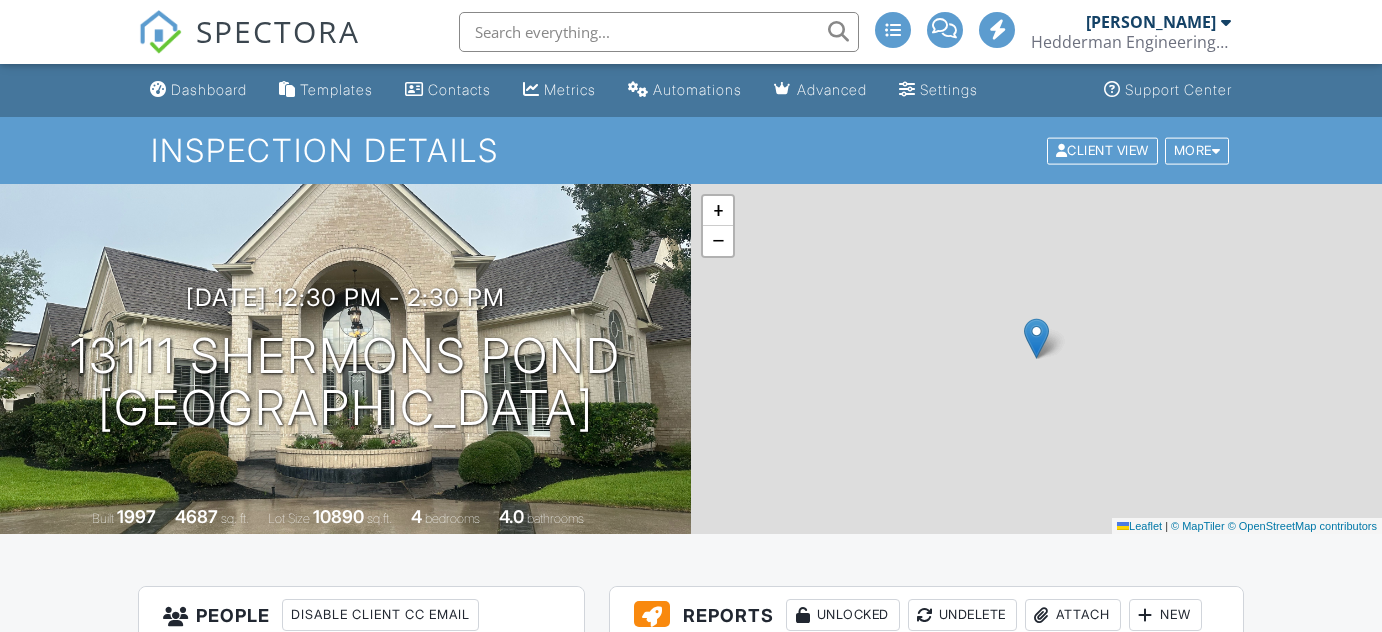 scroll, scrollTop: 0, scrollLeft: 0, axis: both 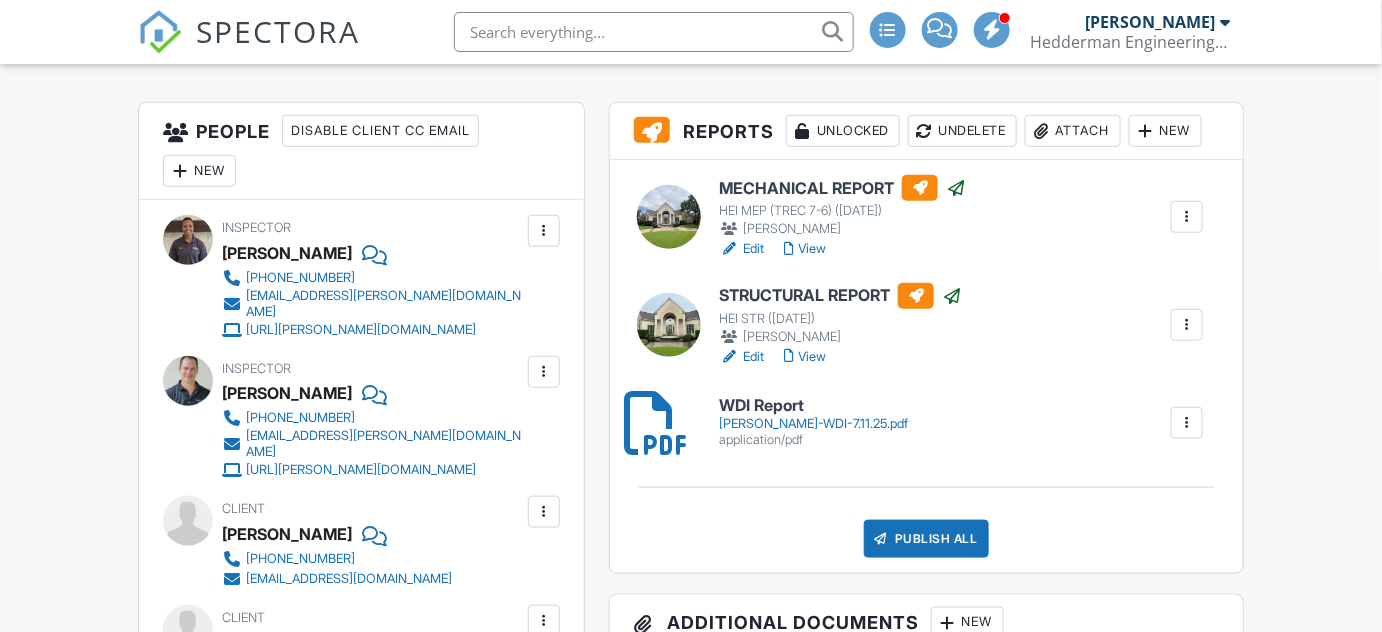 click on "Publish All" at bounding box center [926, 539] 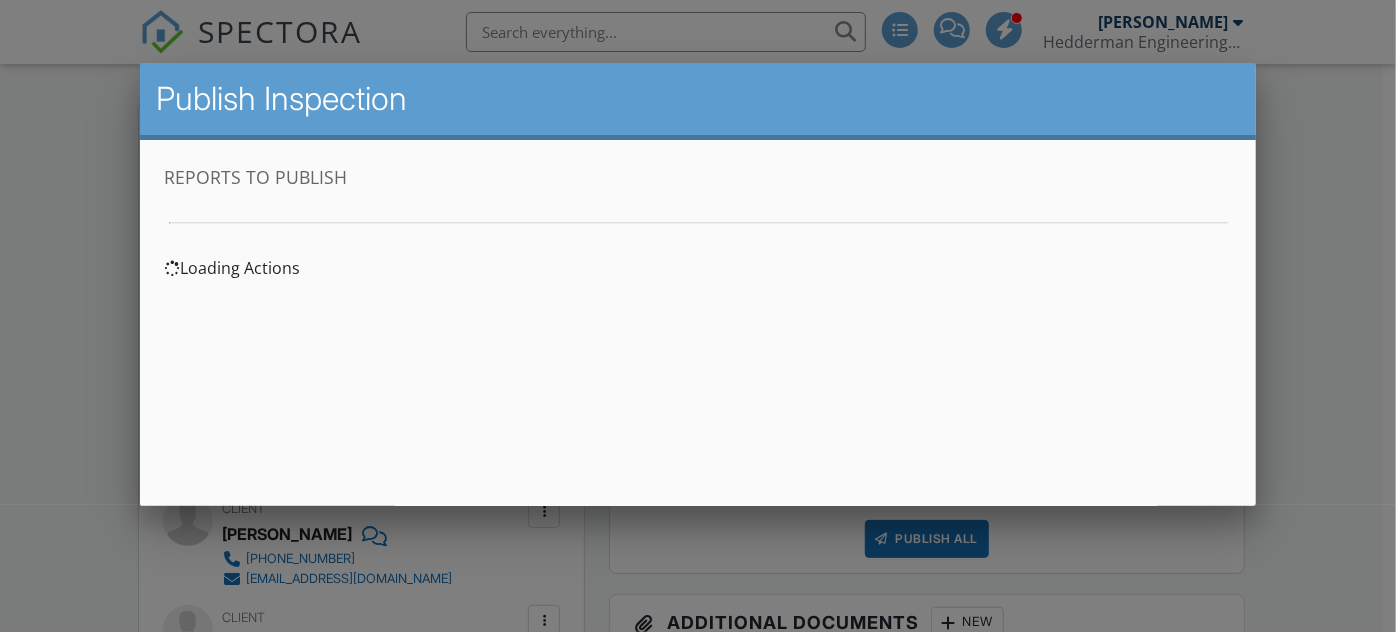 scroll, scrollTop: 0, scrollLeft: 0, axis: both 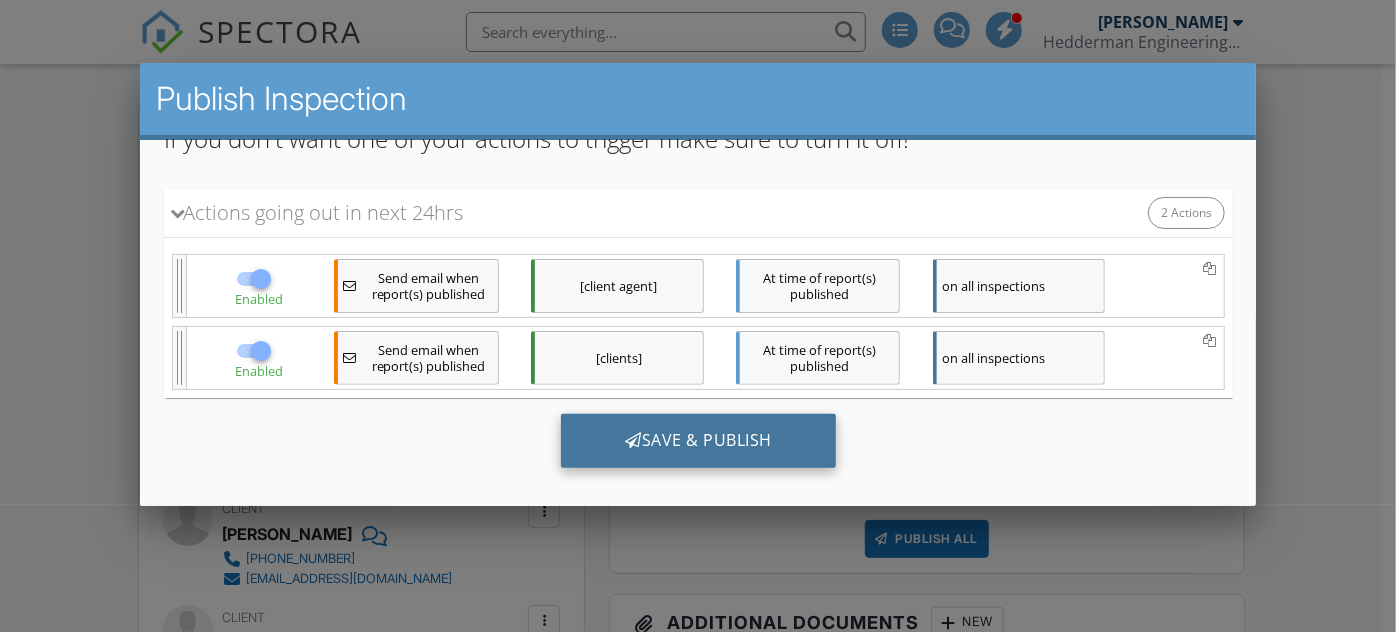 click on "Save & Publish" at bounding box center [697, 441] 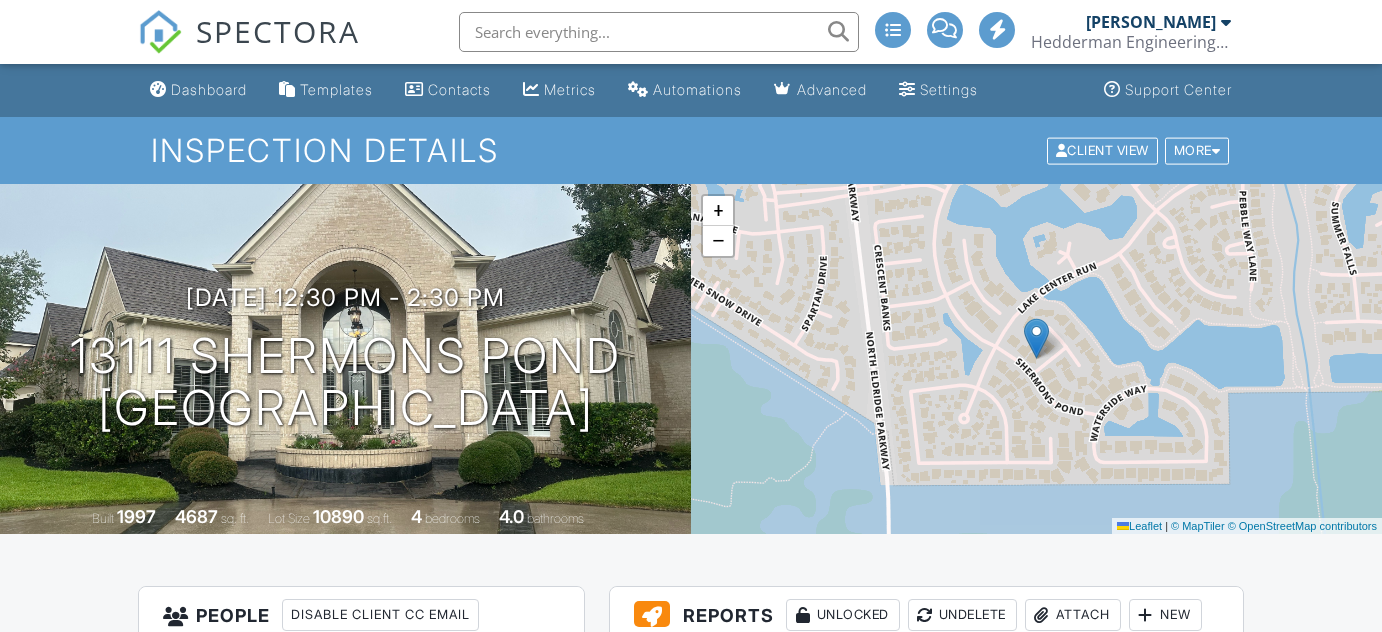 scroll, scrollTop: 0, scrollLeft: 0, axis: both 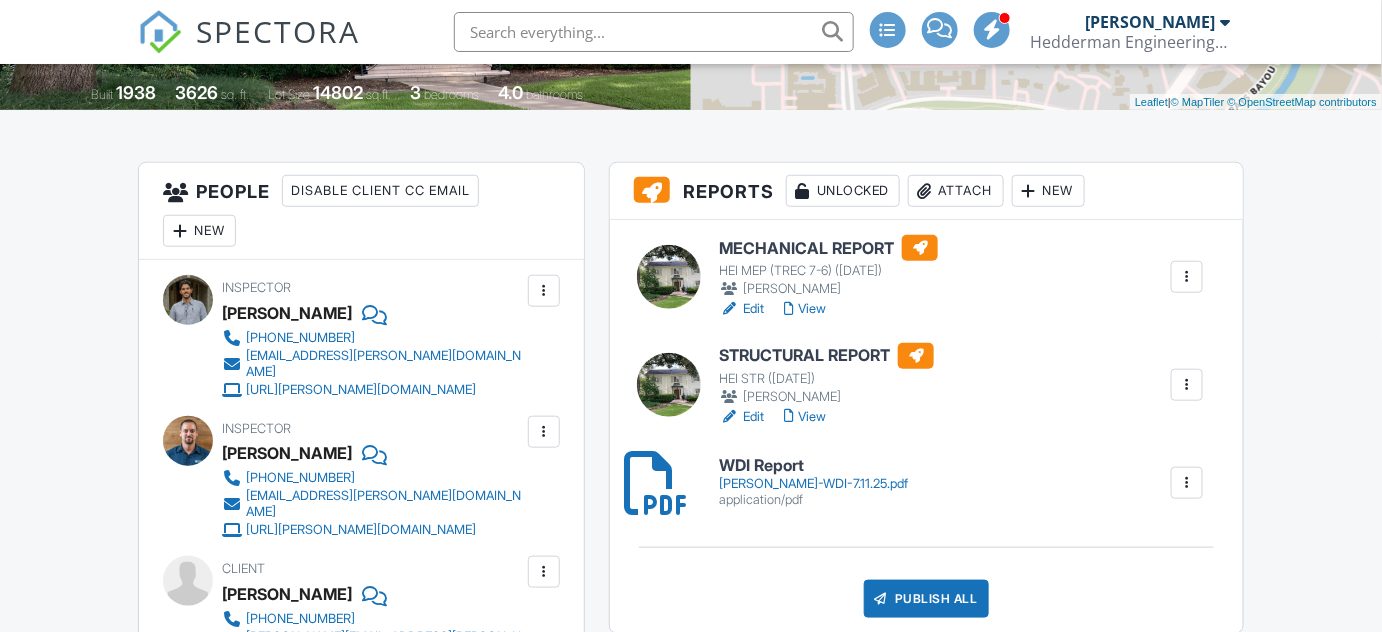 click on "View" at bounding box center [805, 309] 